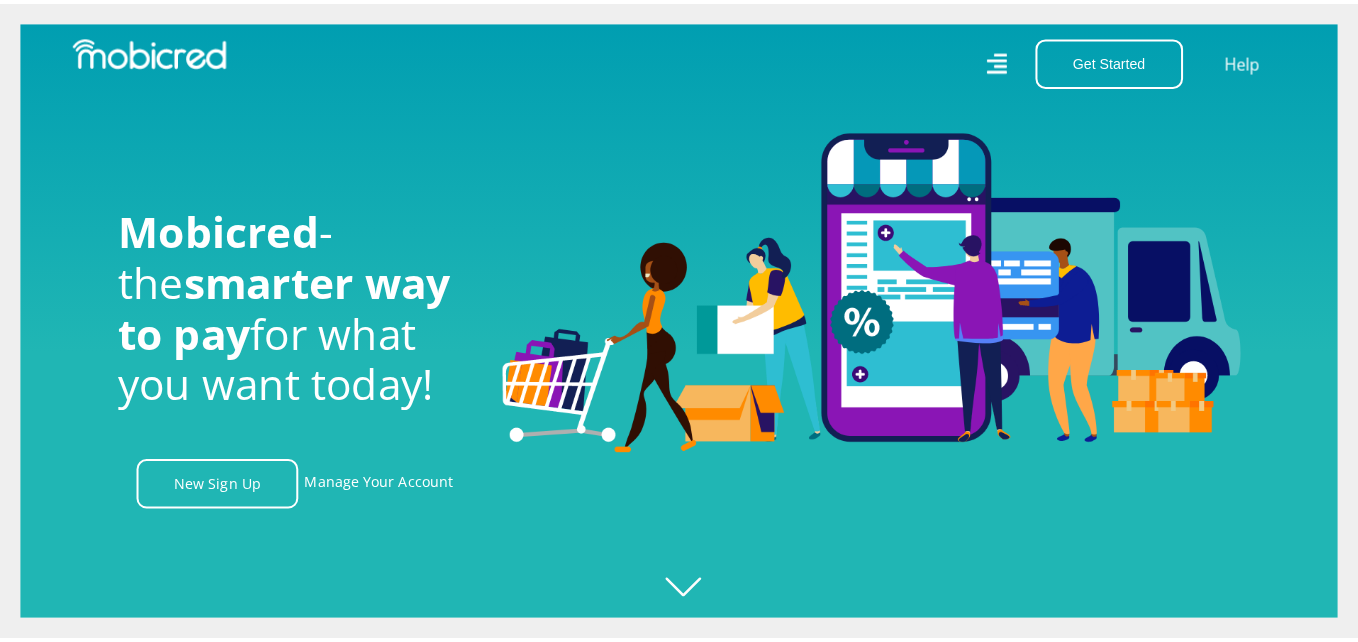 scroll, scrollTop: 0, scrollLeft: 0, axis: both 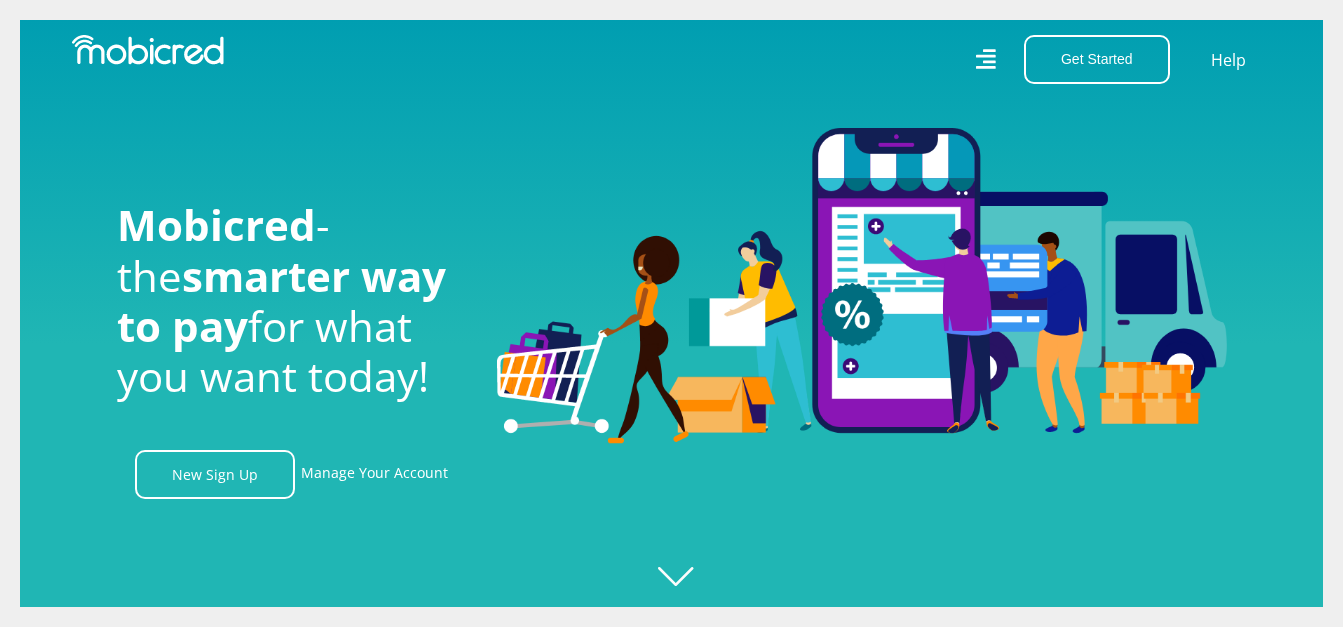 click 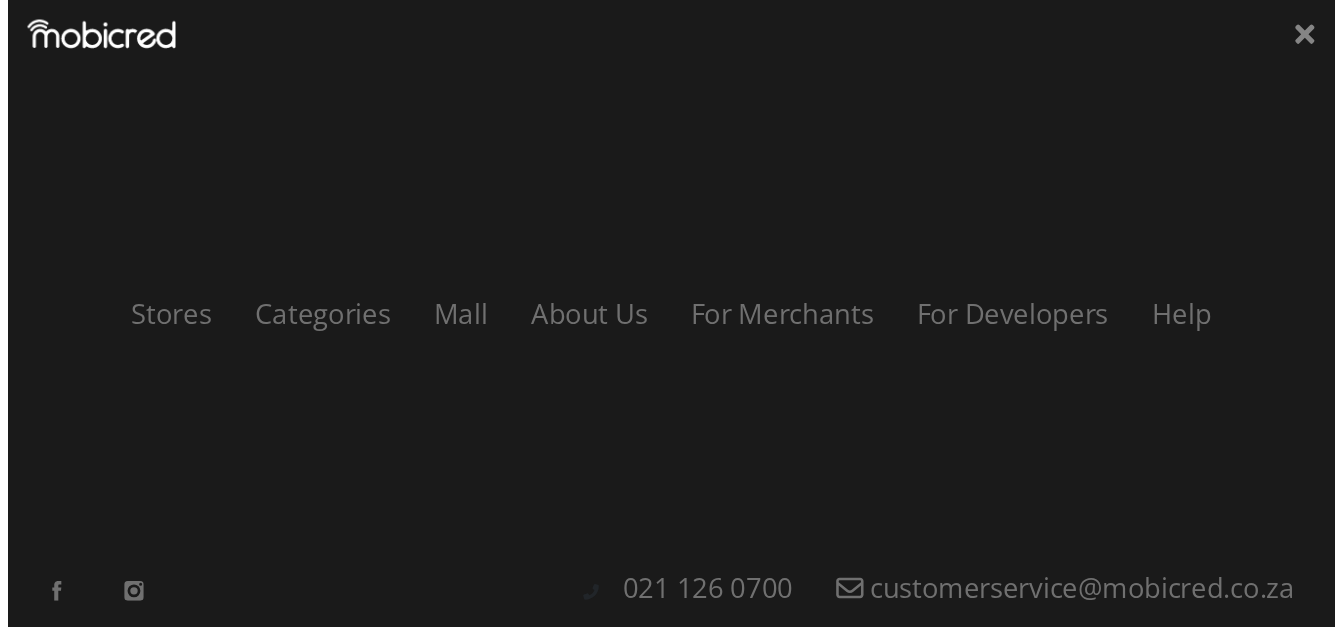 scroll, scrollTop: 0, scrollLeft: 1425, axis: horizontal 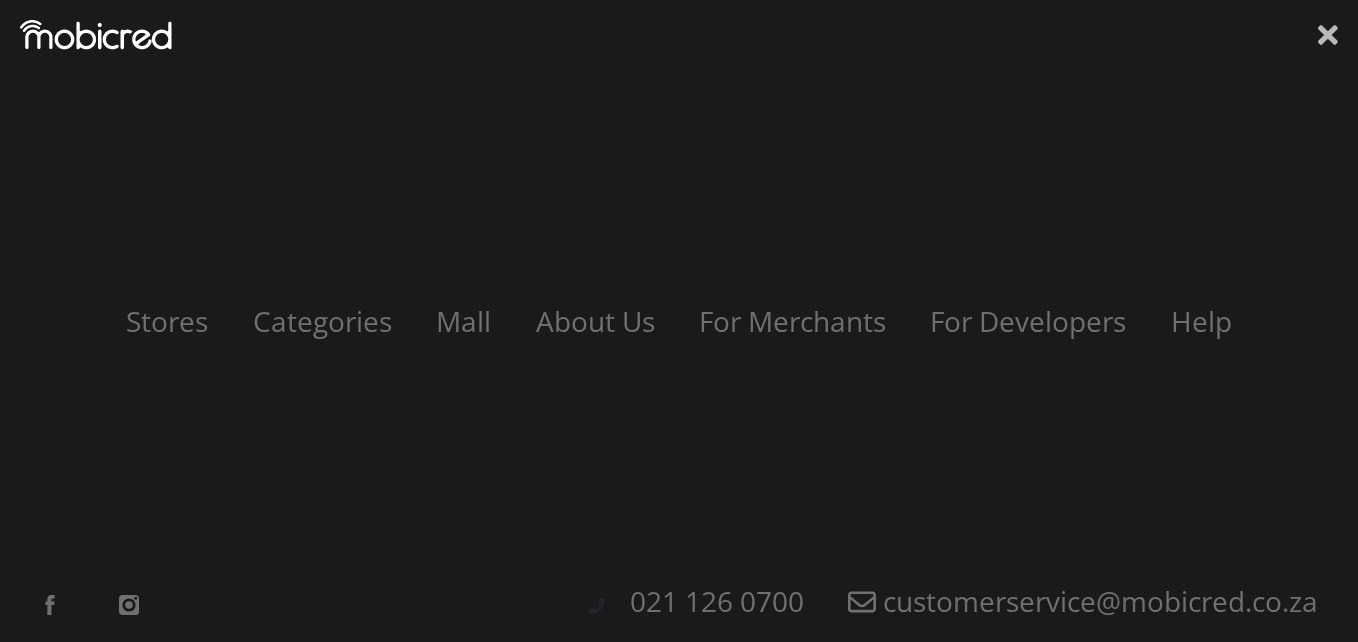 click 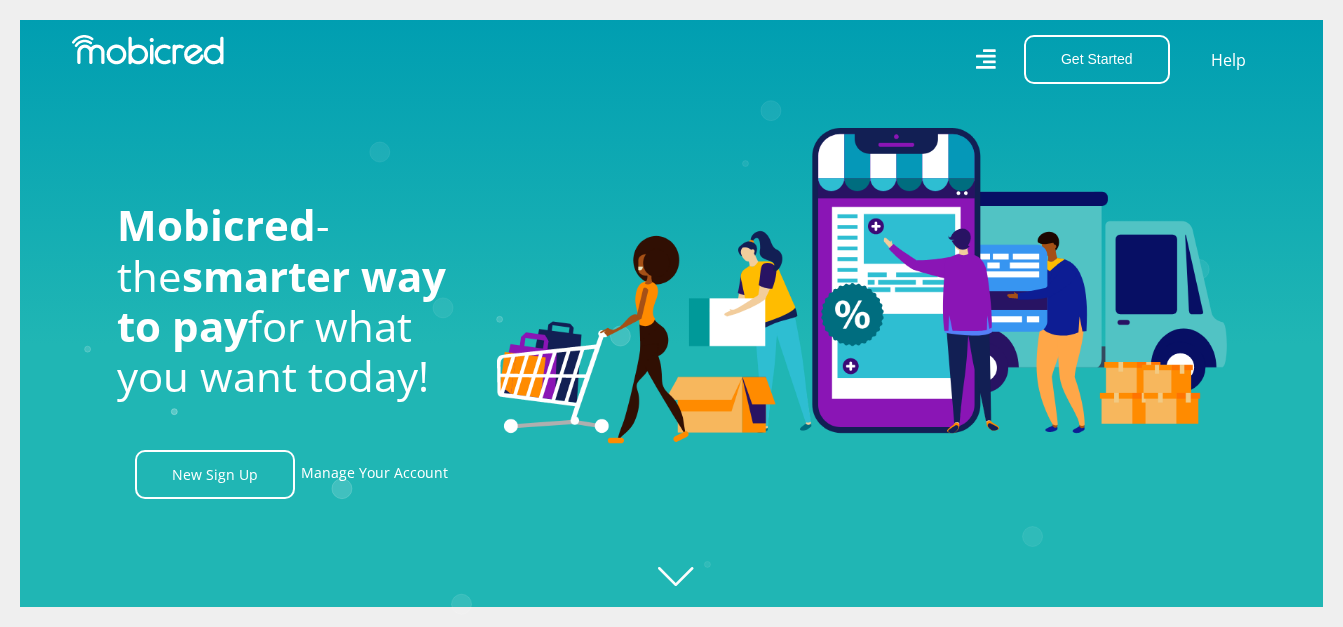 scroll, scrollTop: 0, scrollLeft: 2565, axis: horizontal 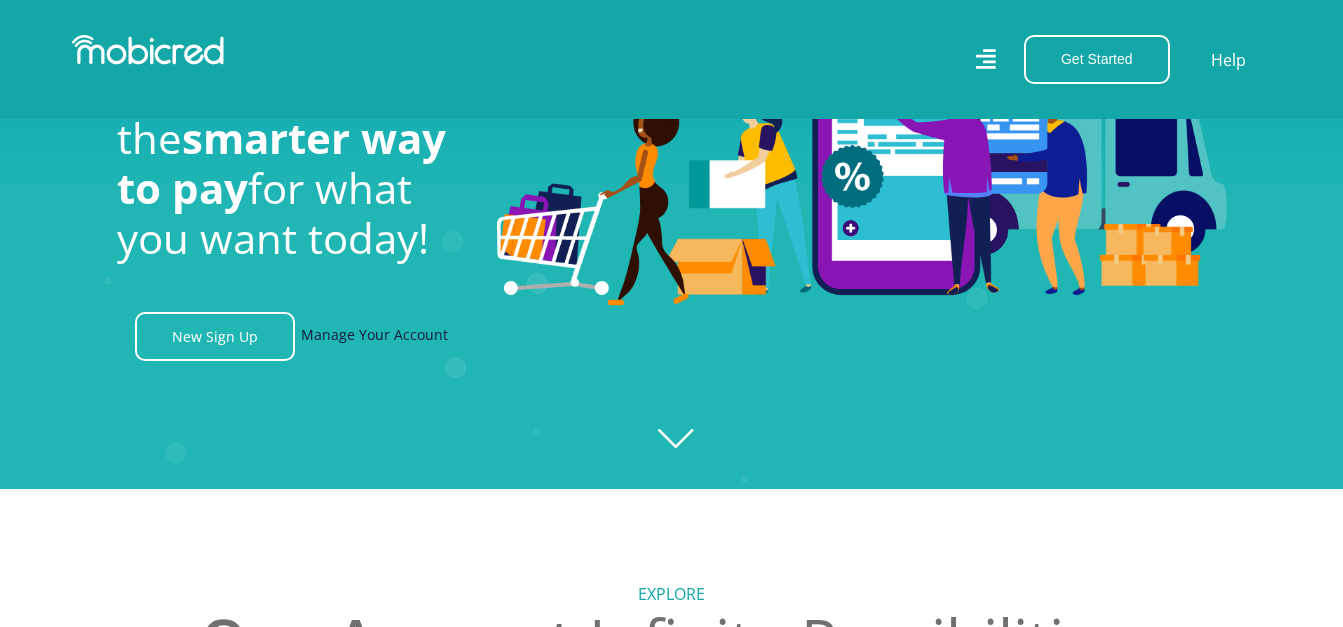 click on "Manage Your Account" at bounding box center [374, 336] 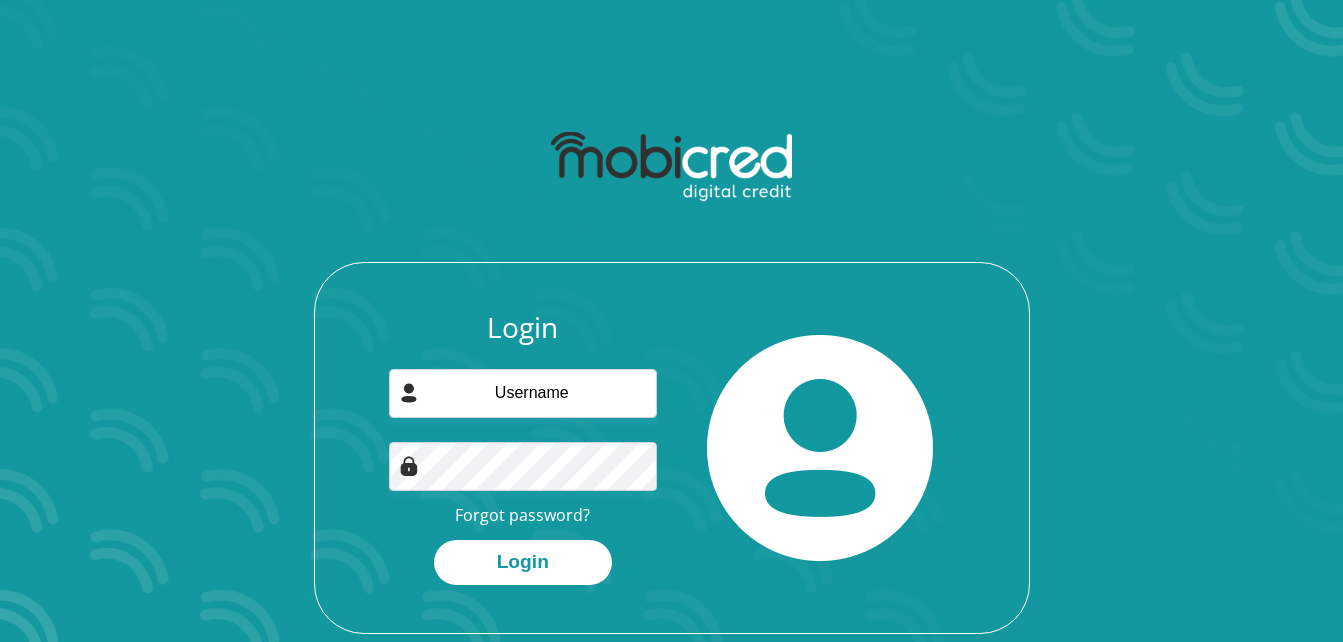 scroll, scrollTop: 0, scrollLeft: 0, axis: both 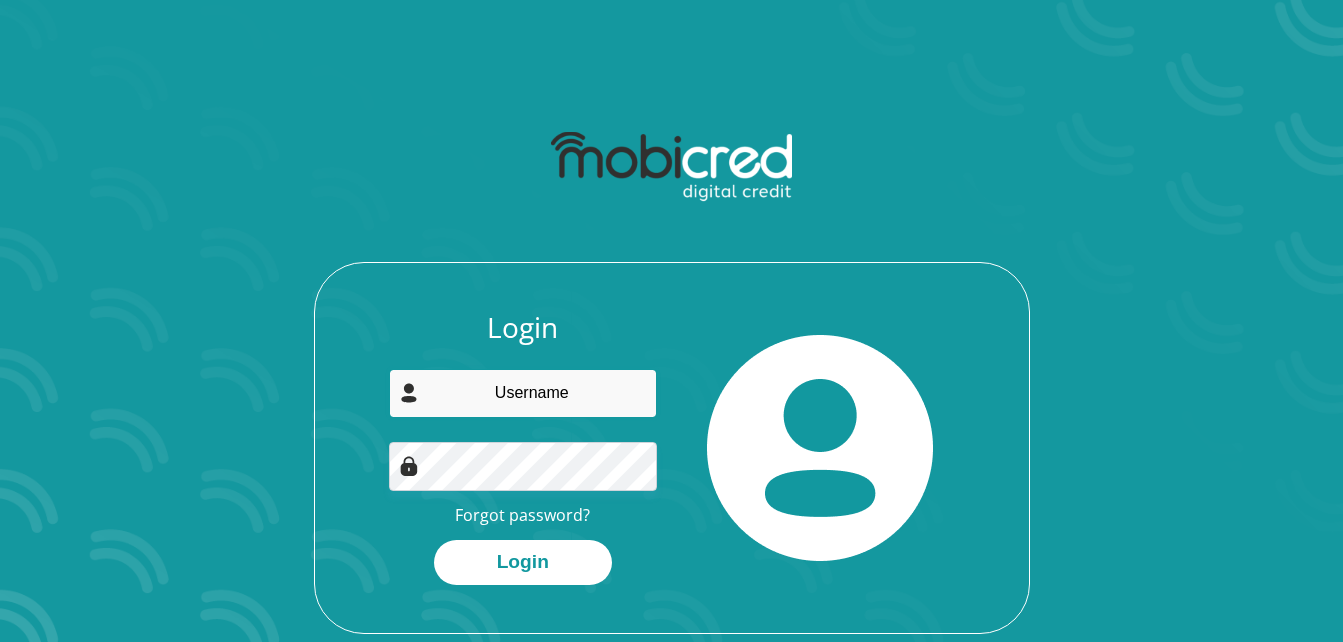 click at bounding box center (523, 393) 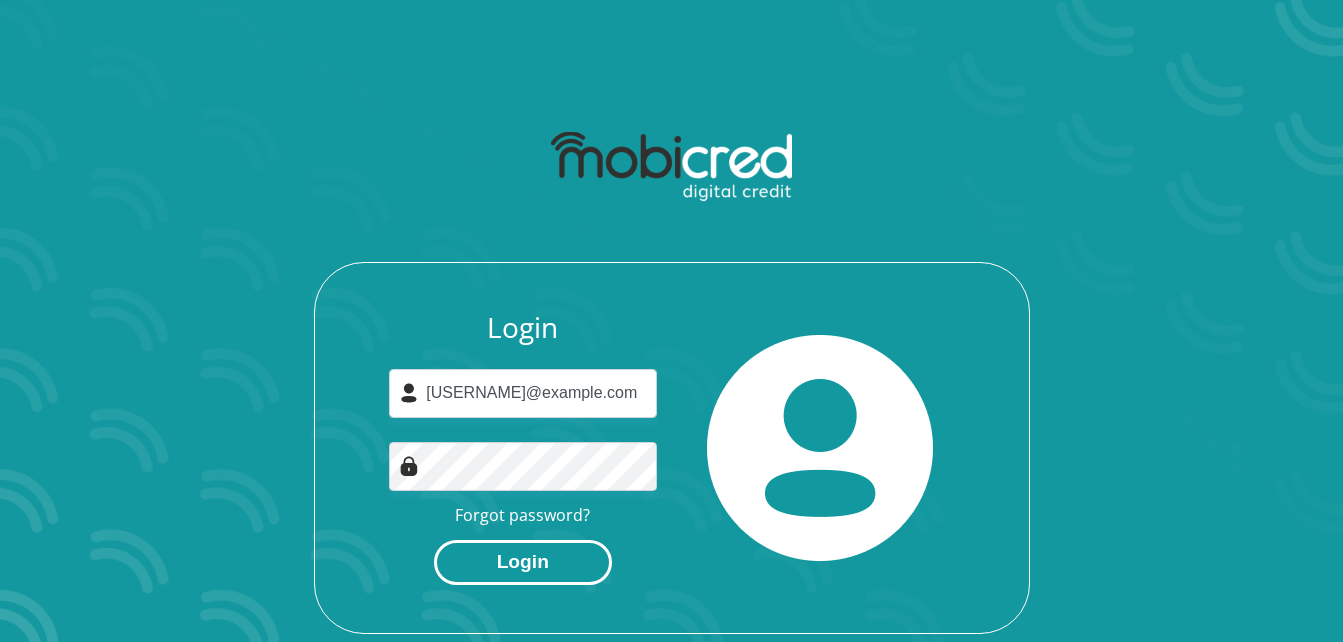 click on "Login" at bounding box center (523, 562) 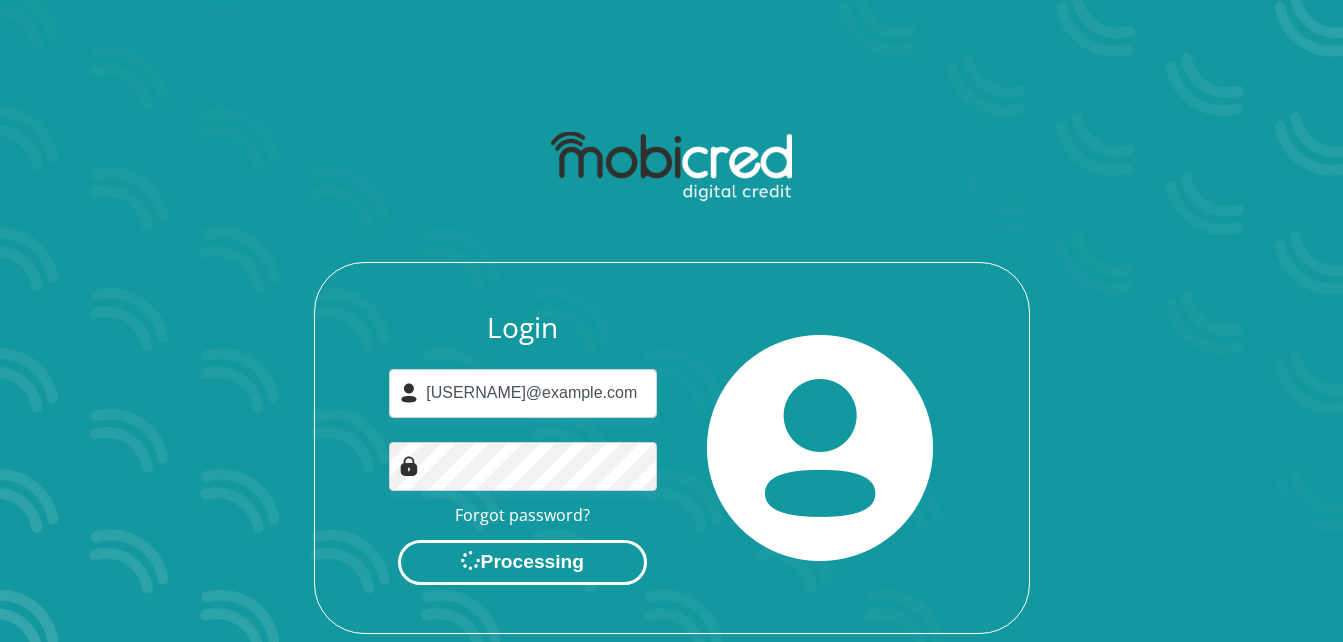 scroll, scrollTop: 0, scrollLeft: 0, axis: both 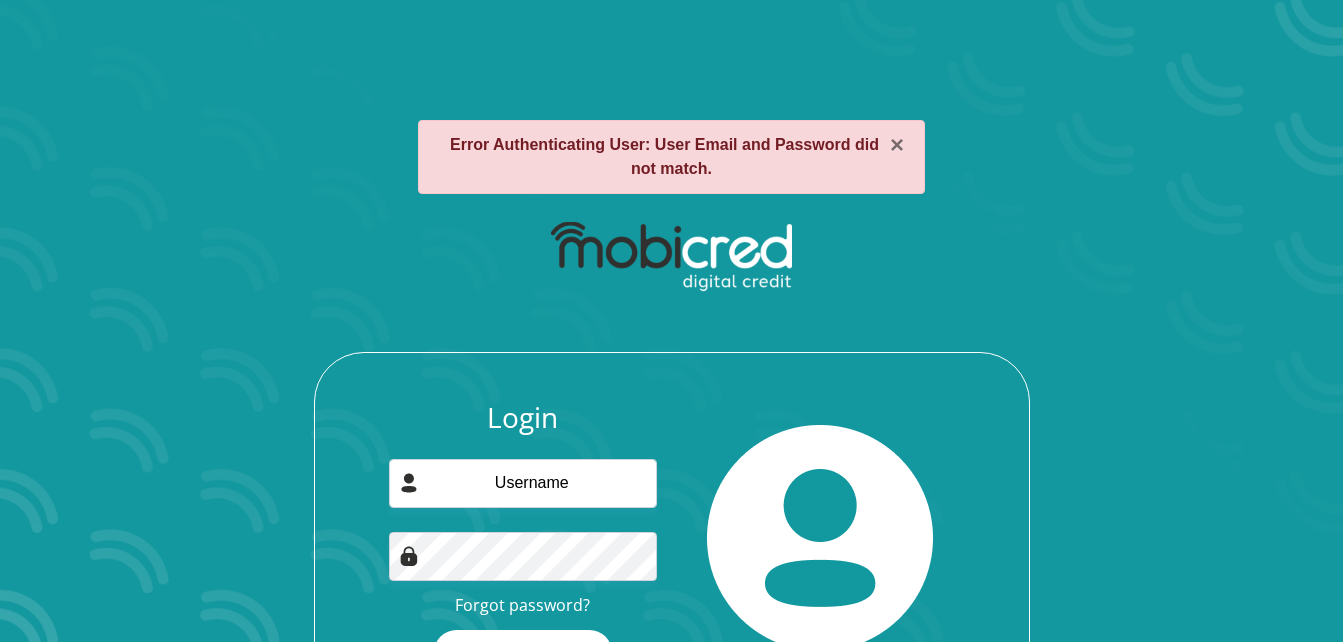 drag, startPoint x: 520, startPoint y: 518, endPoint x: 495, endPoint y: 474, distance: 50.606323 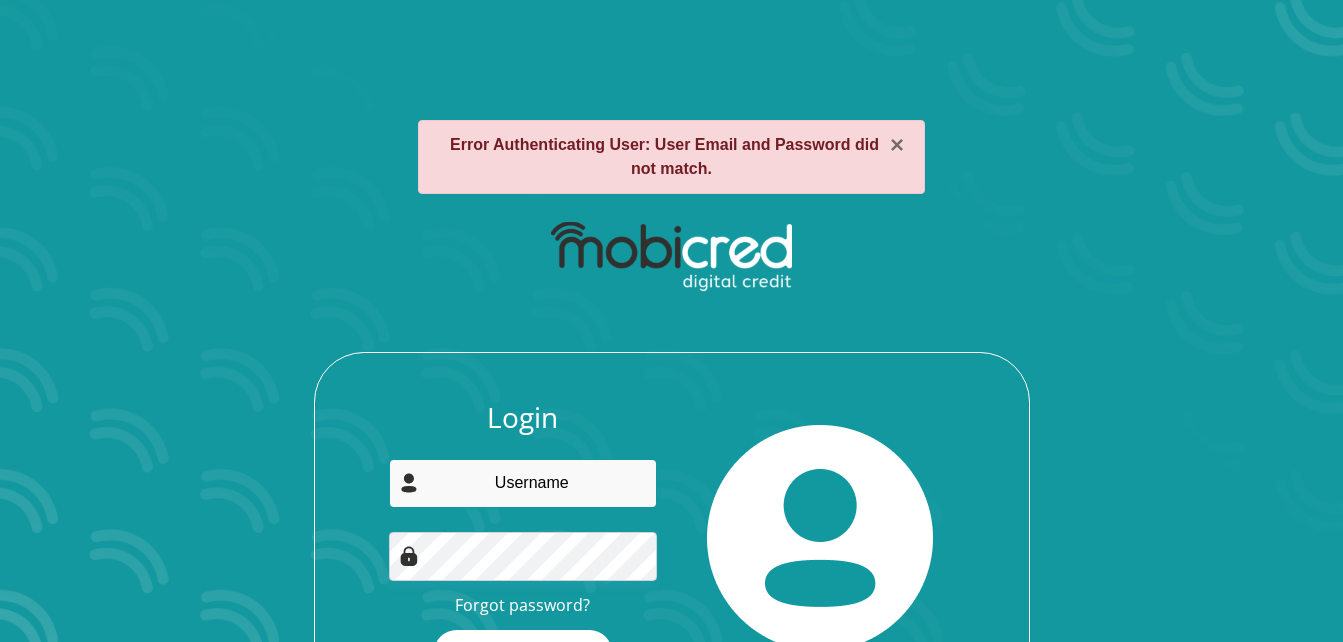 click at bounding box center [523, 483] 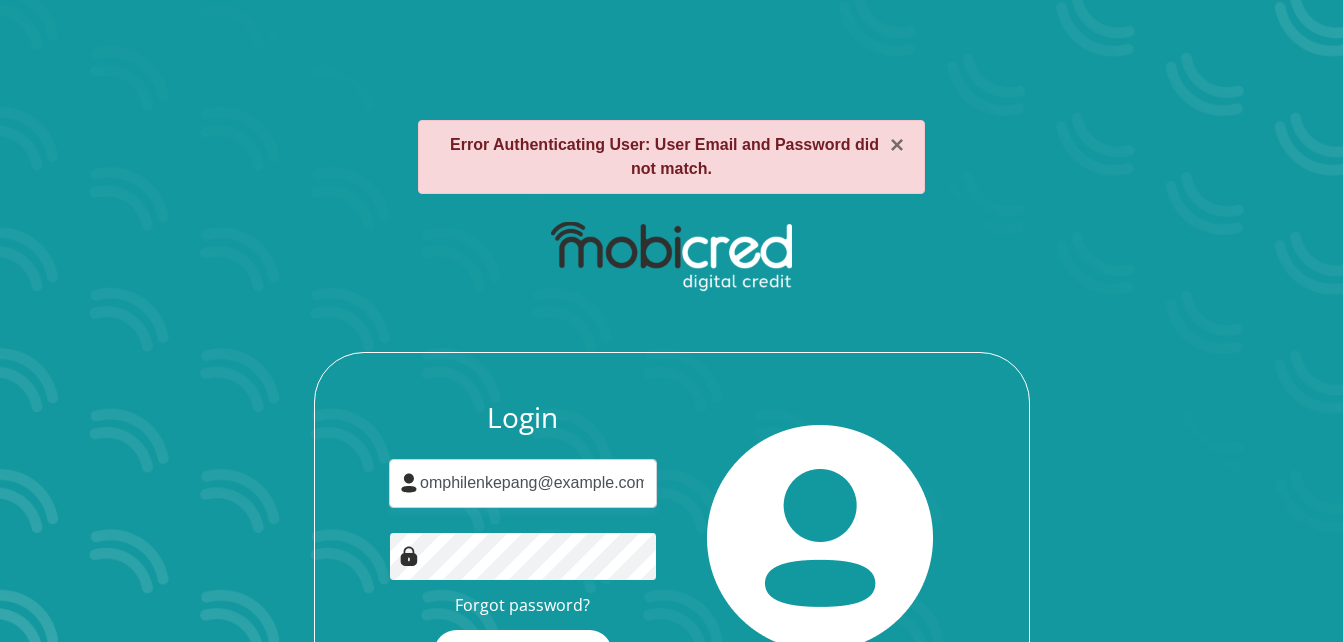 click on "Login
omphilenkepang@gmail.com
Forgot password?
Login" at bounding box center [672, 467] 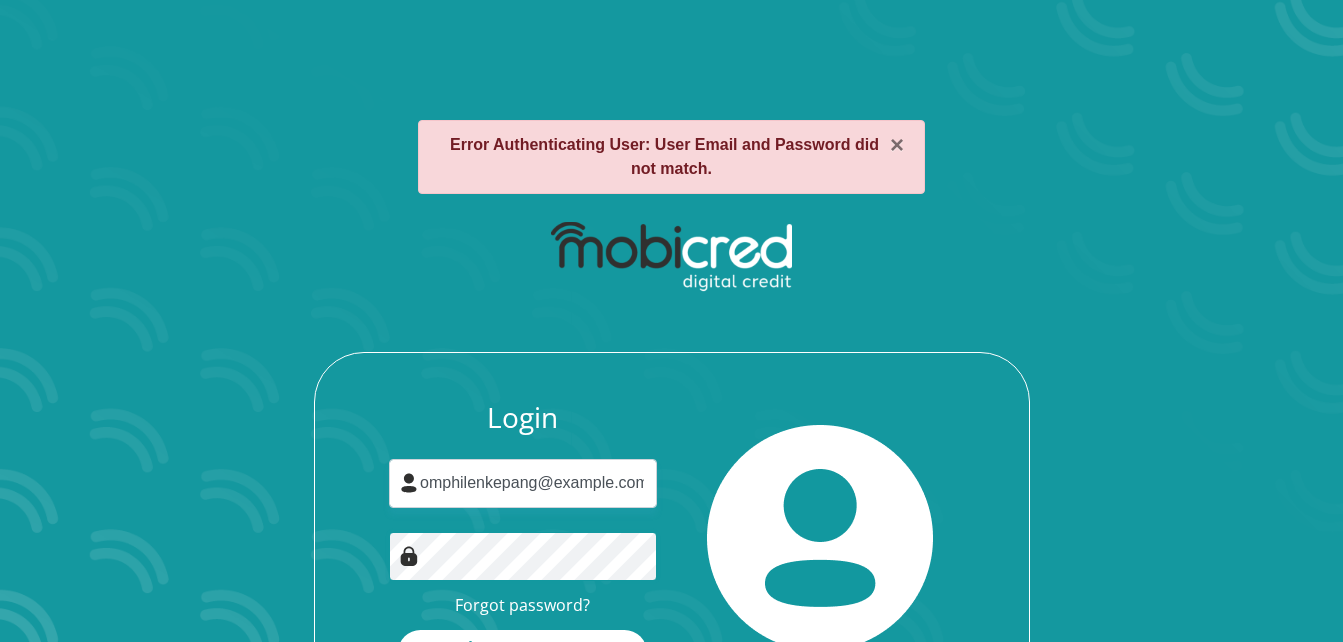 scroll, scrollTop: 0, scrollLeft: 0, axis: both 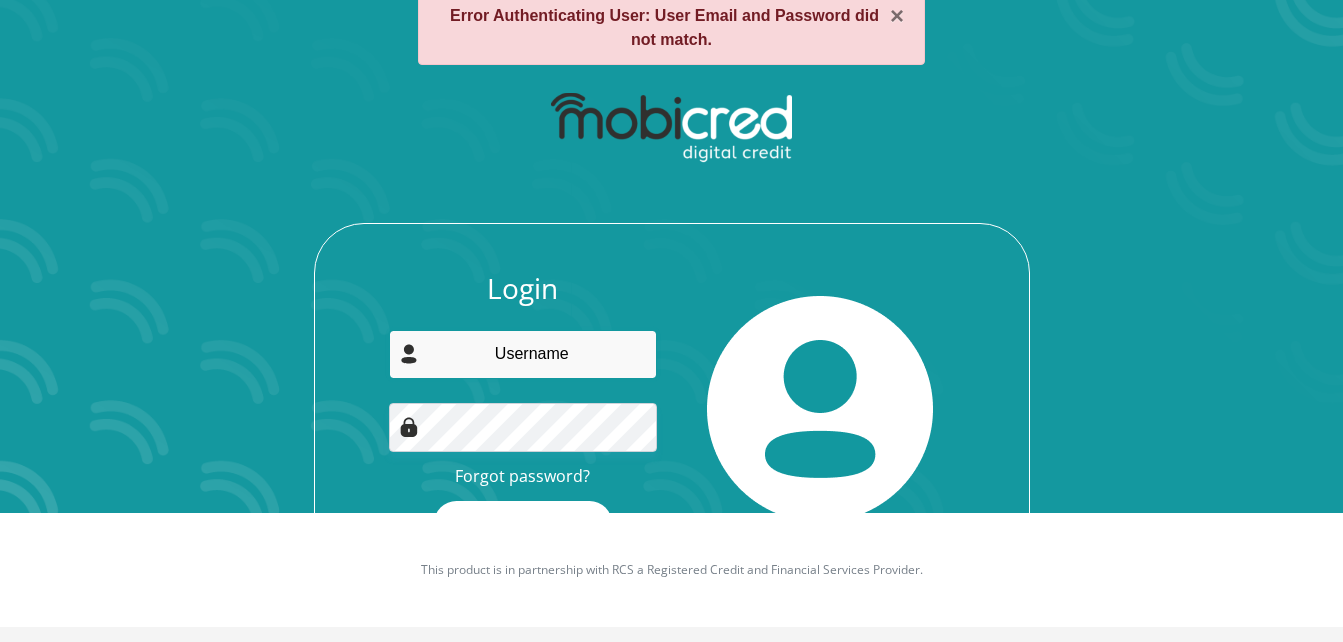 click at bounding box center [523, 354] 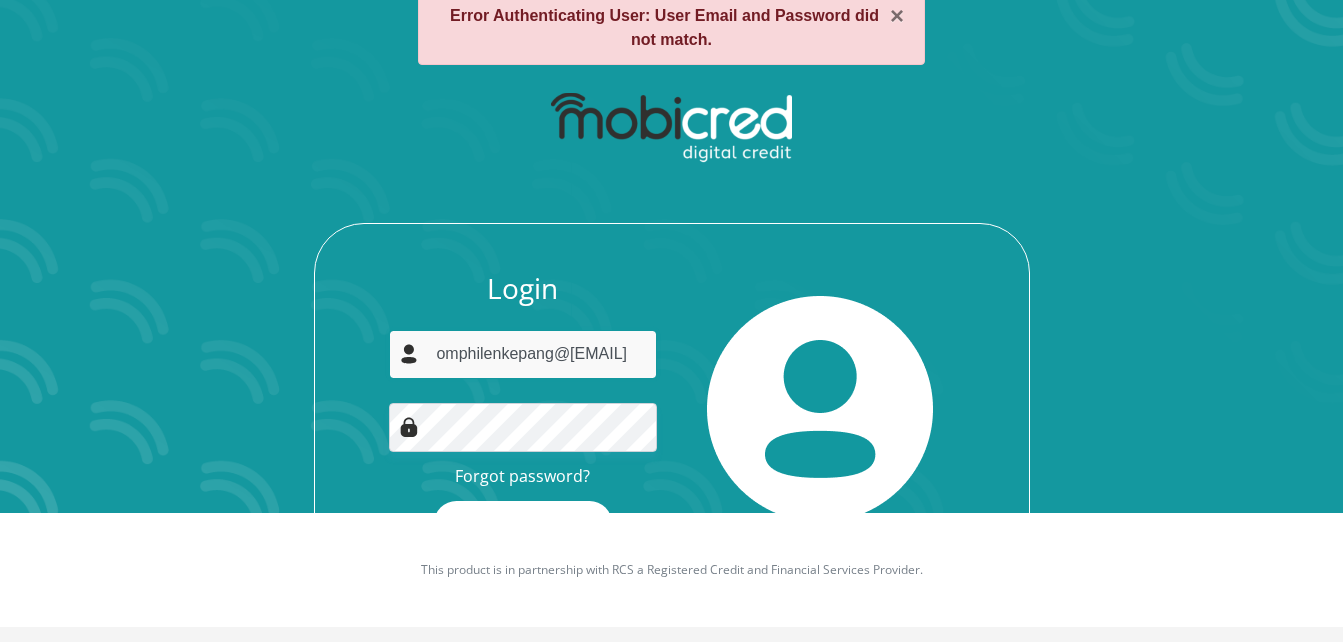 type on "[USERNAME]@example.com" 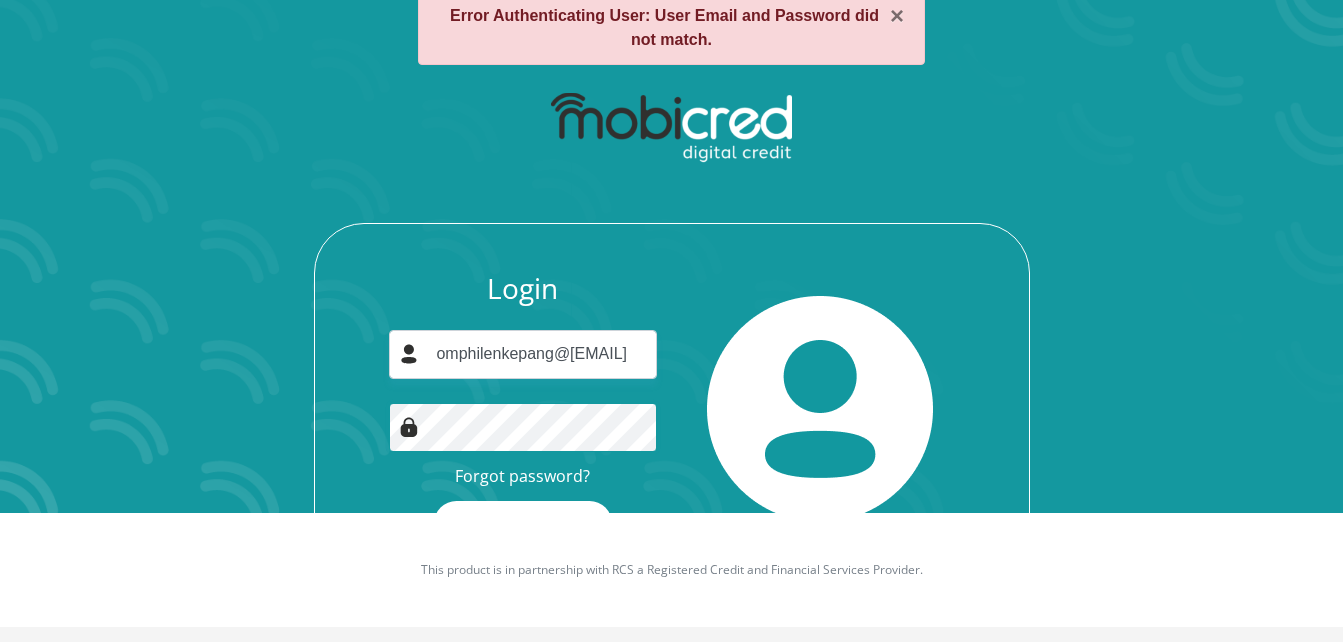 click on "Login" at bounding box center [523, 523] 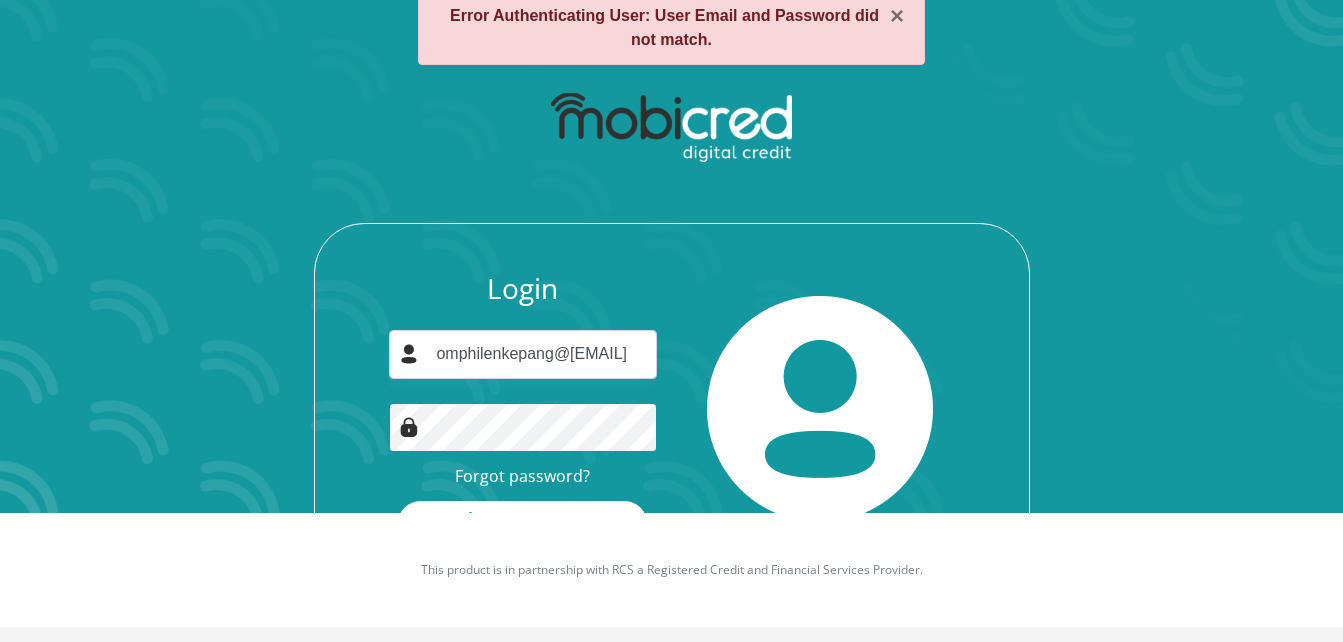 scroll, scrollTop: 0, scrollLeft: 0, axis: both 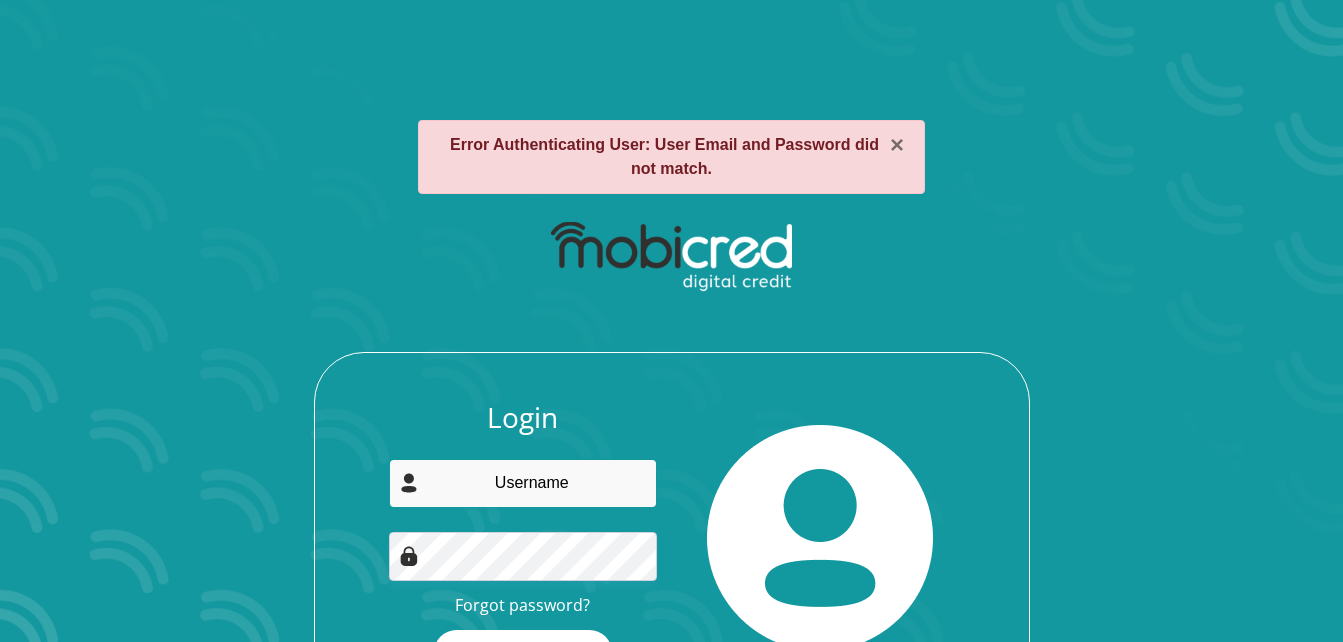 click at bounding box center (523, 483) 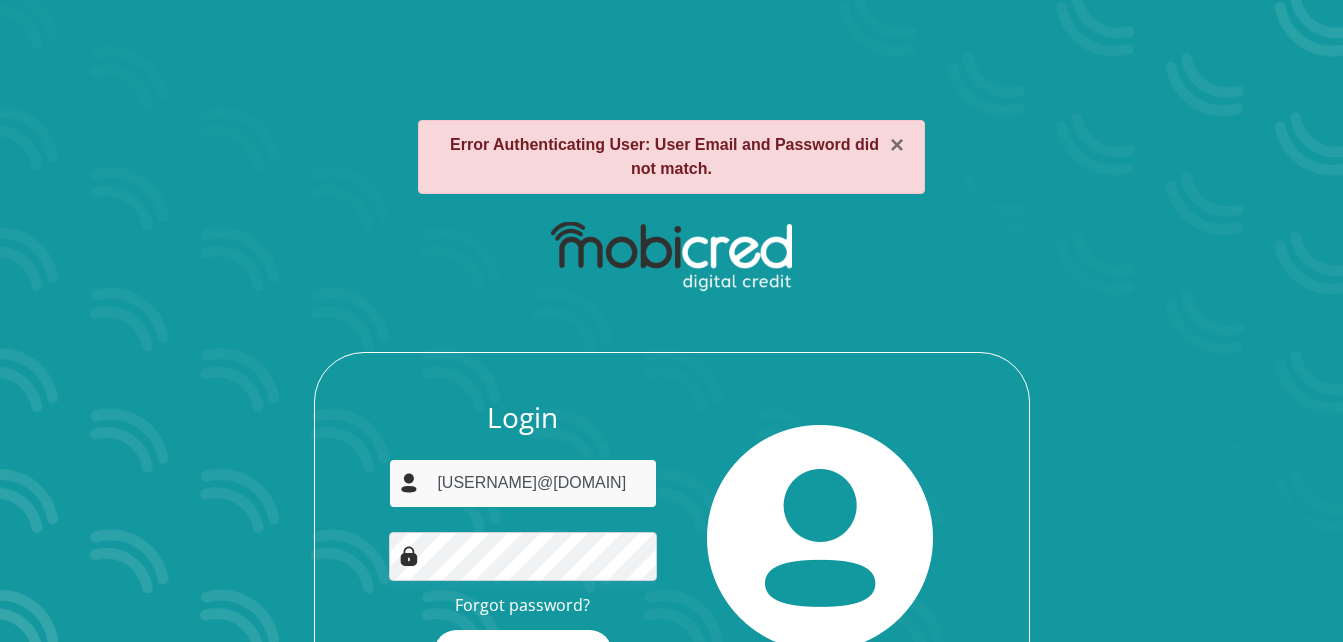 type on "omphilenkepang@gmail.com" 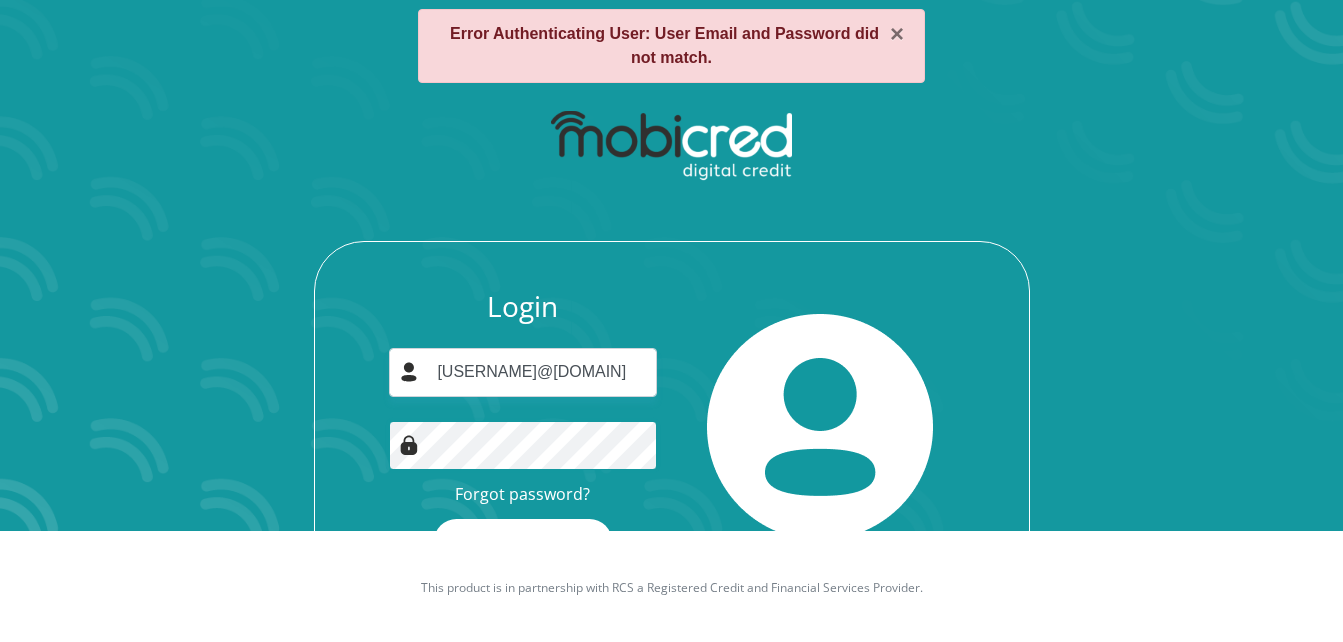 scroll, scrollTop: 114, scrollLeft: 0, axis: vertical 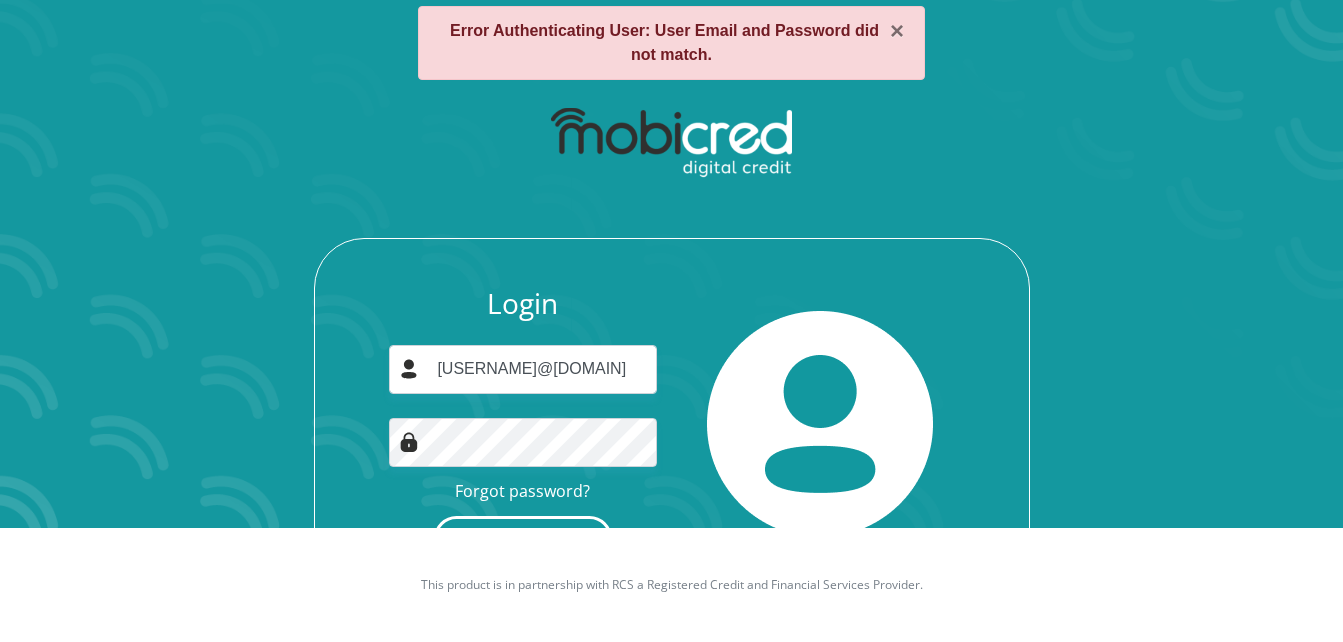 click on "Login" at bounding box center [523, 538] 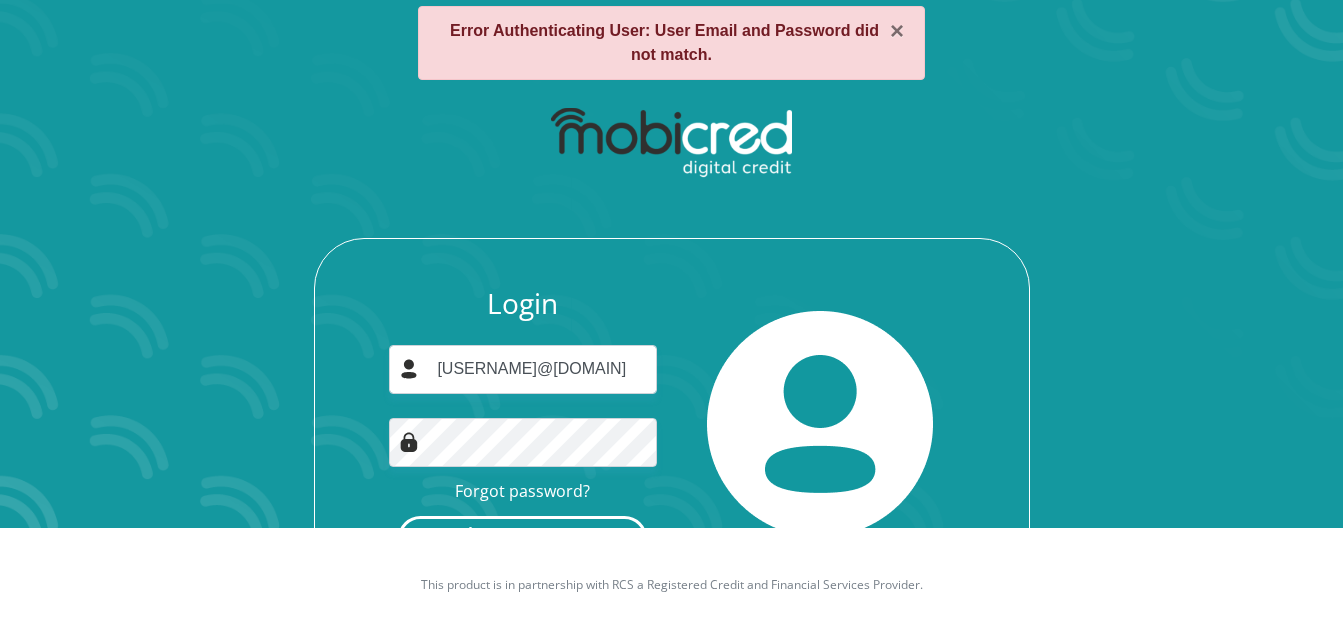 scroll, scrollTop: 0, scrollLeft: 0, axis: both 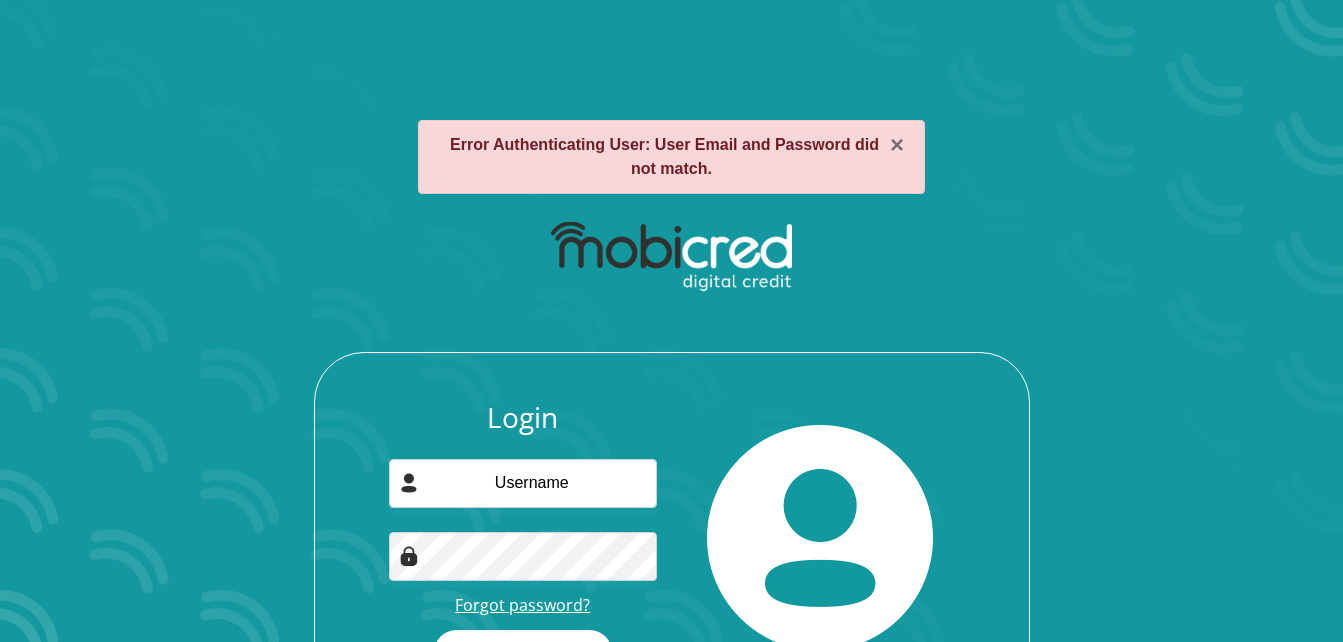 click on "Forgot password?" at bounding box center [522, 605] 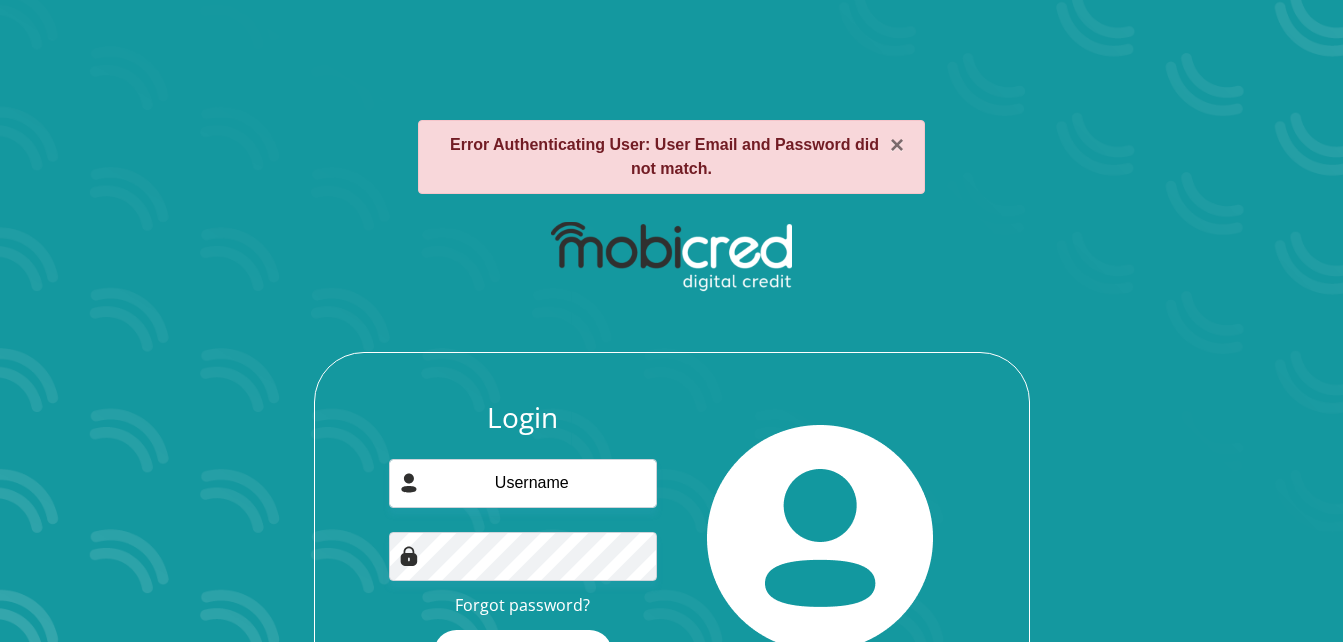 scroll, scrollTop: 129, scrollLeft: 0, axis: vertical 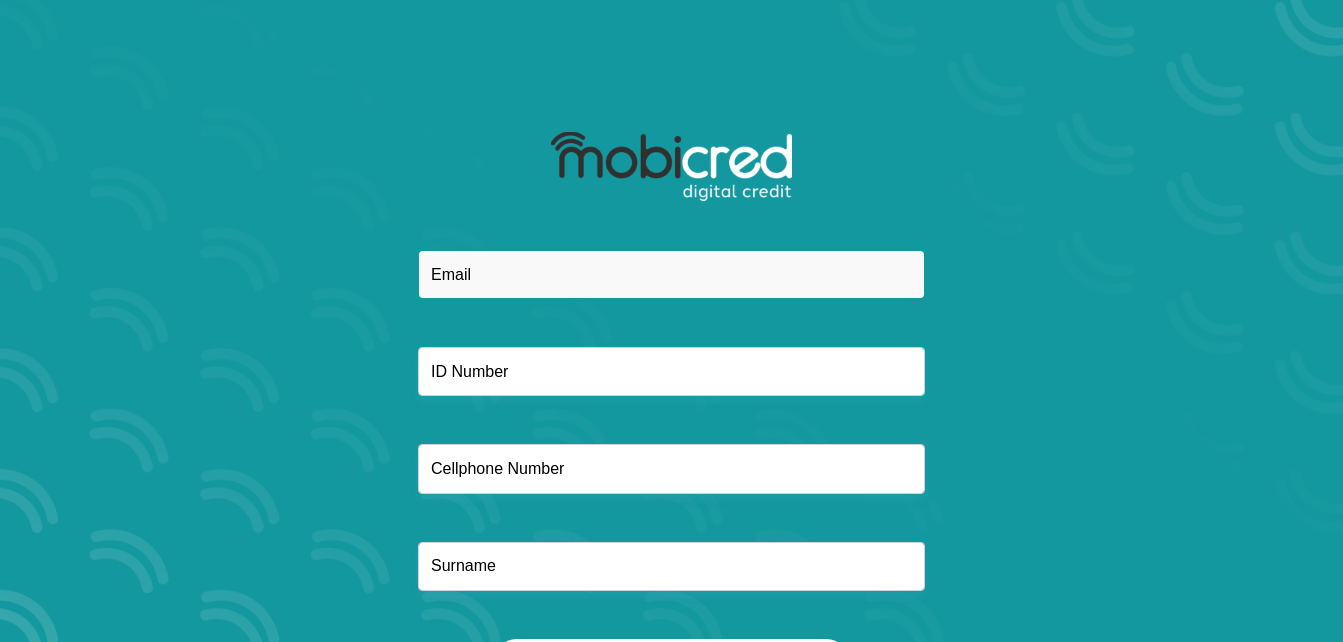 click at bounding box center [671, 274] 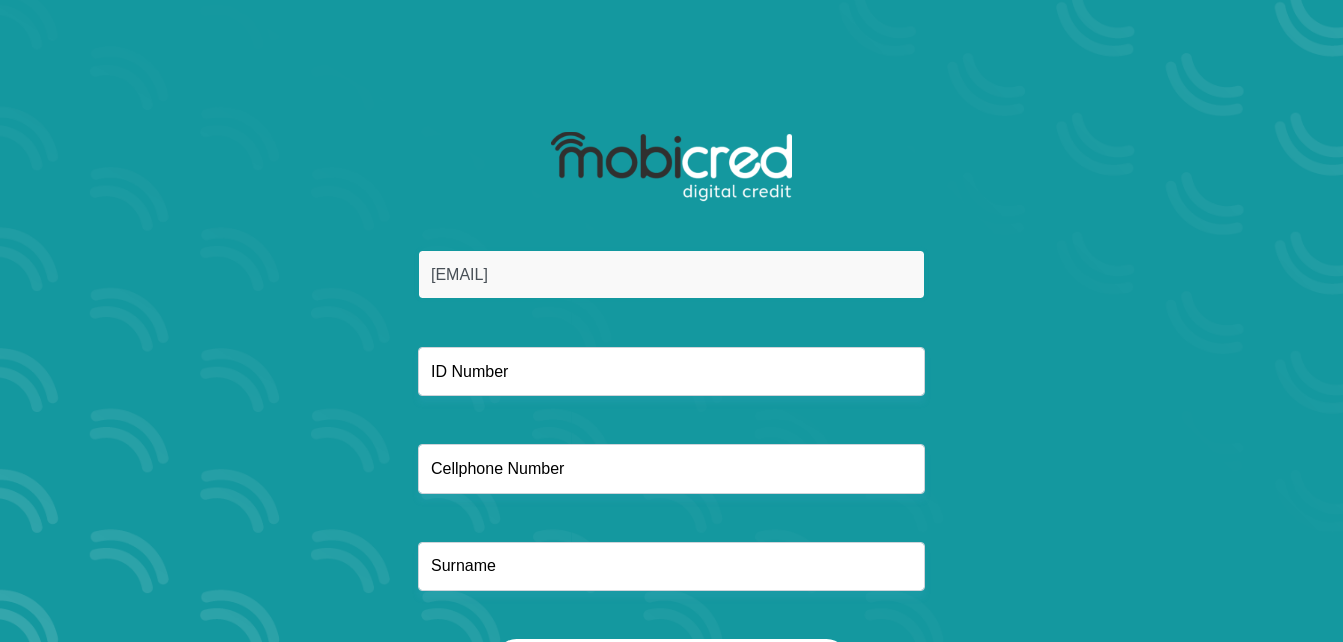 type on "[PHONE]" 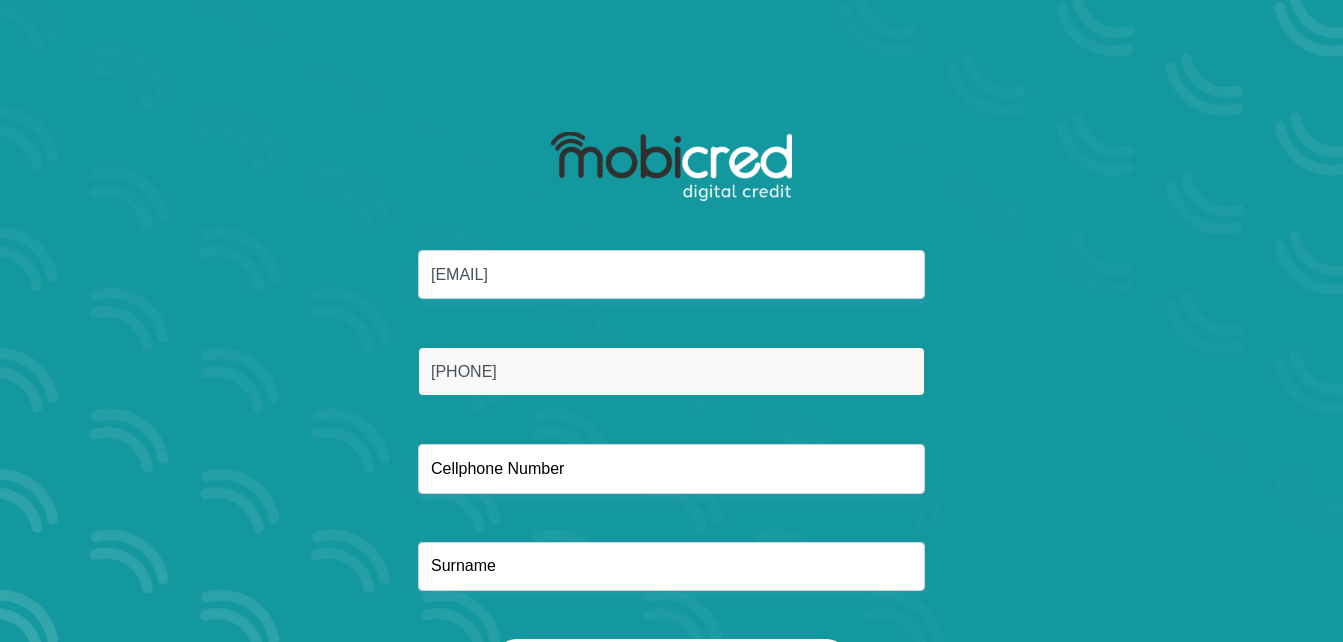type on "0625306153" 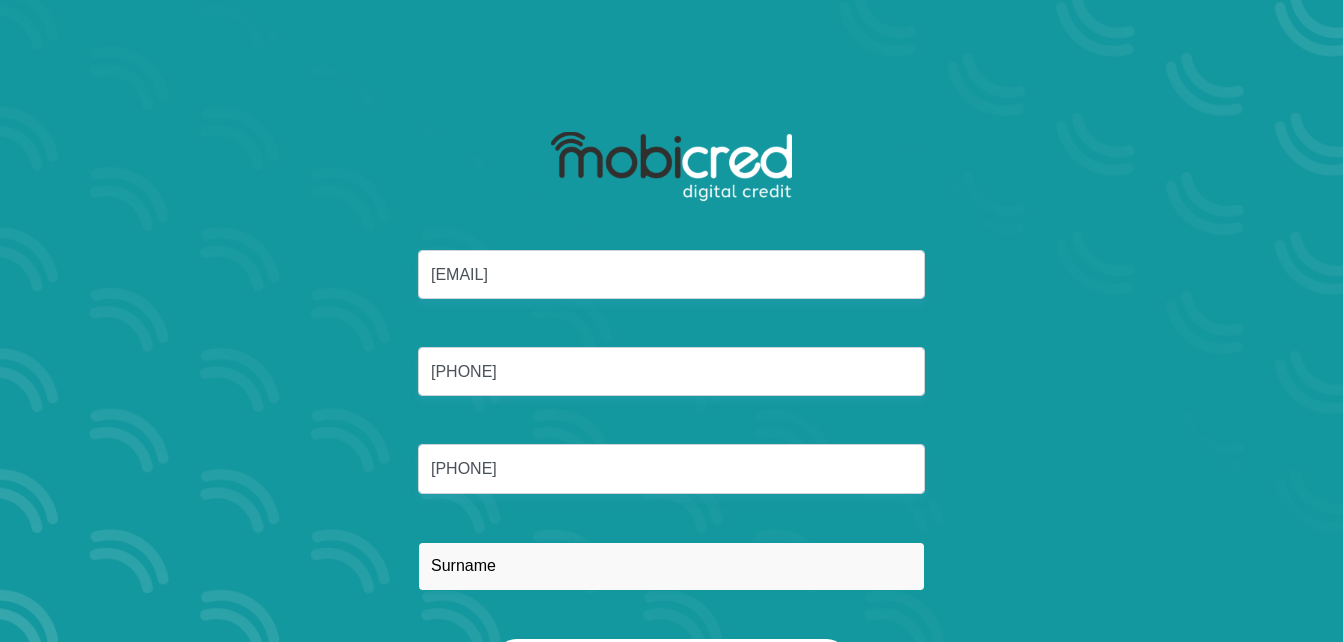 type on "Nkepang" 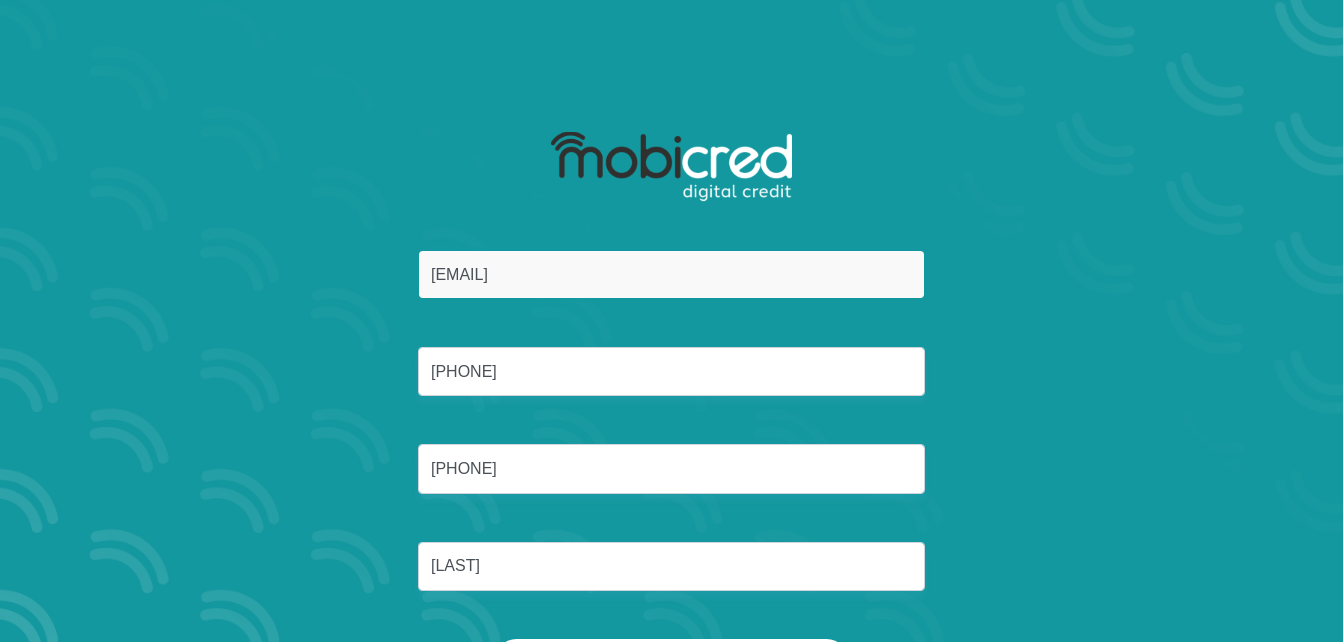 scroll, scrollTop: 114, scrollLeft: 0, axis: vertical 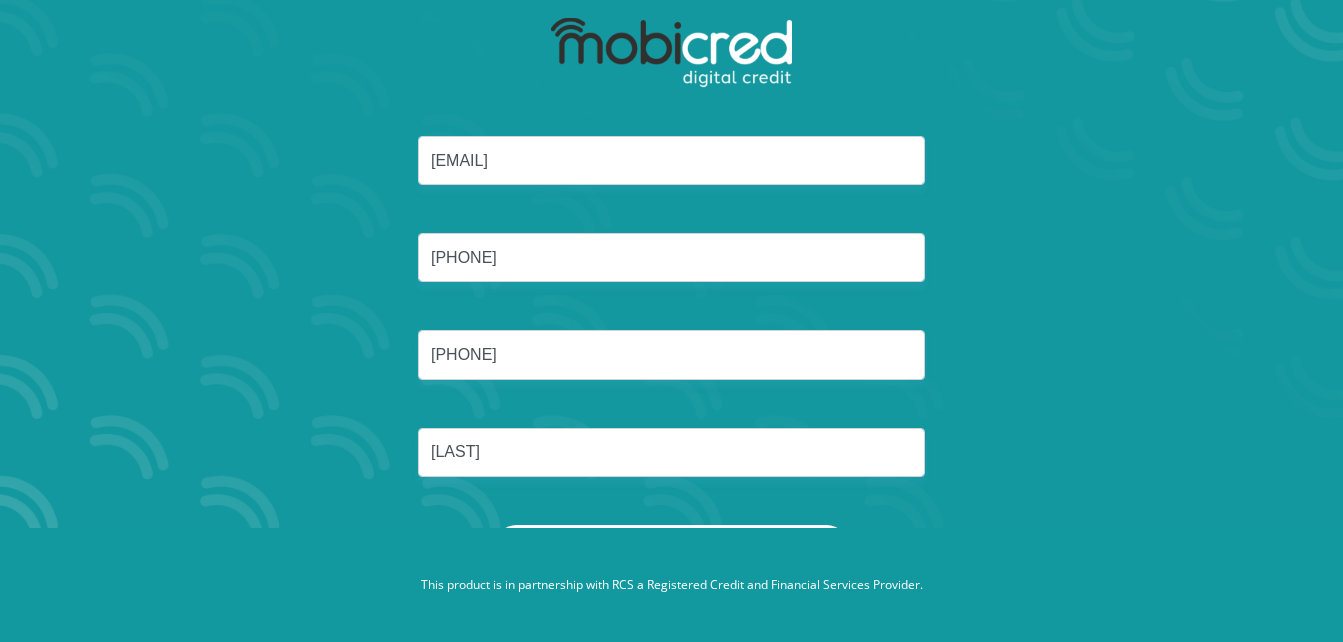 click on "omphilenkepang@gmail.com
9806300492080
0625306153
Nkepang" at bounding box center (672, 330) 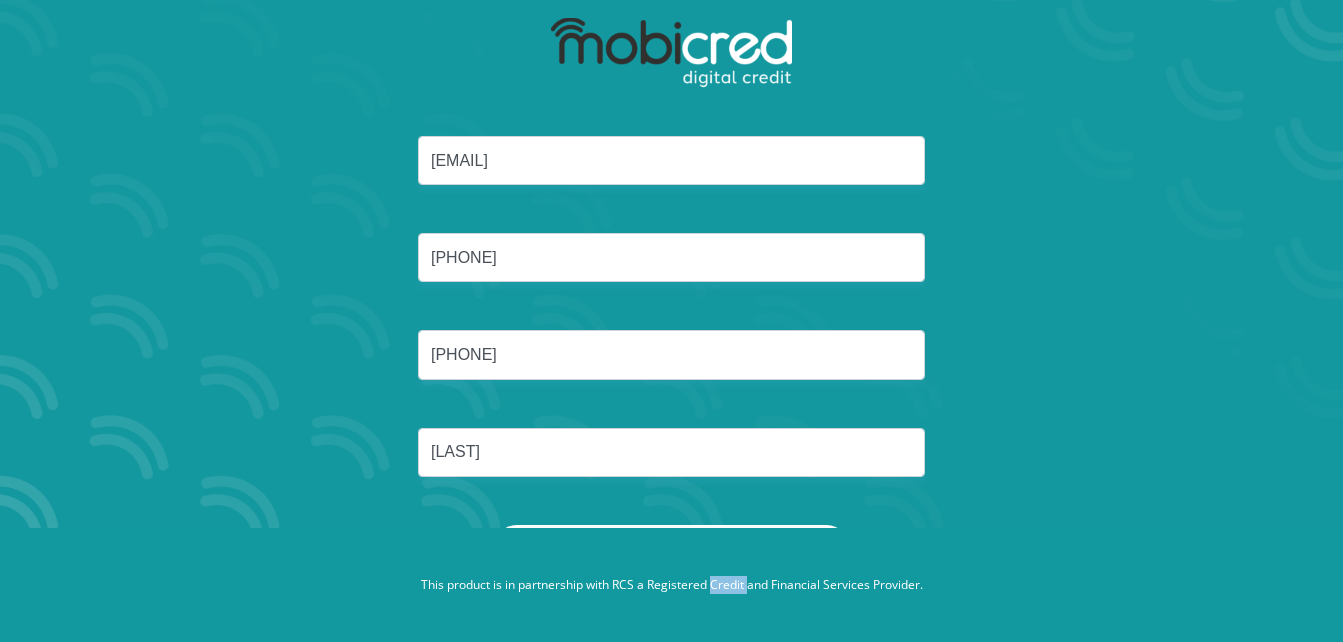 click on "This product is in partnership with RCS a Registered Credit and Financial Services Provider." at bounding box center [671, 585] 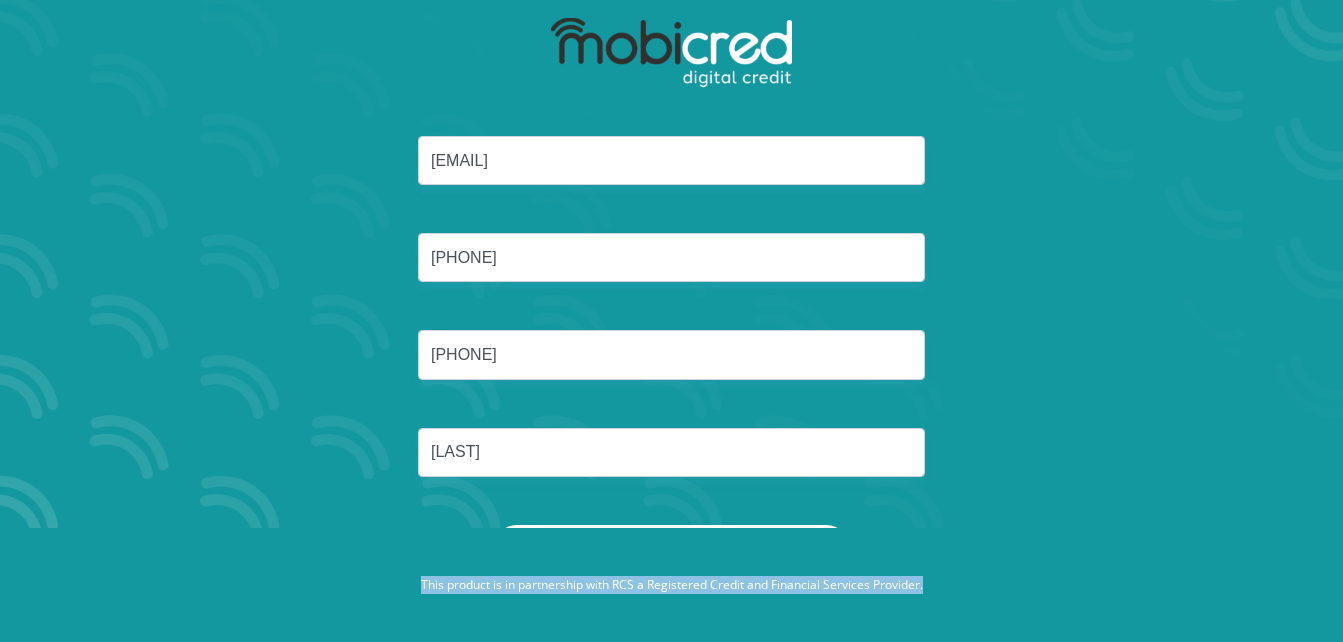 click on "This product is in partnership with RCS a Registered Credit and Financial Services Provider." at bounding box center (671, 585) 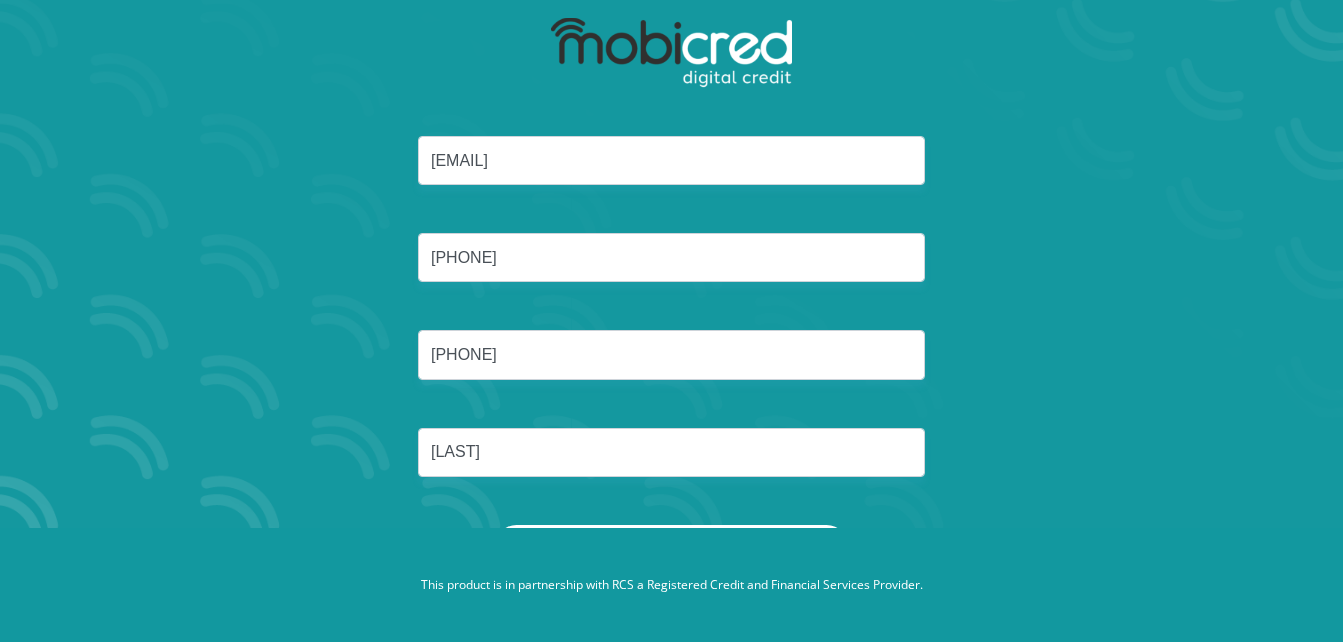 click on "omphilenkepang@gmail.com
9806300492080
0625306153
Nkepang" at bounding box center (672, 330) 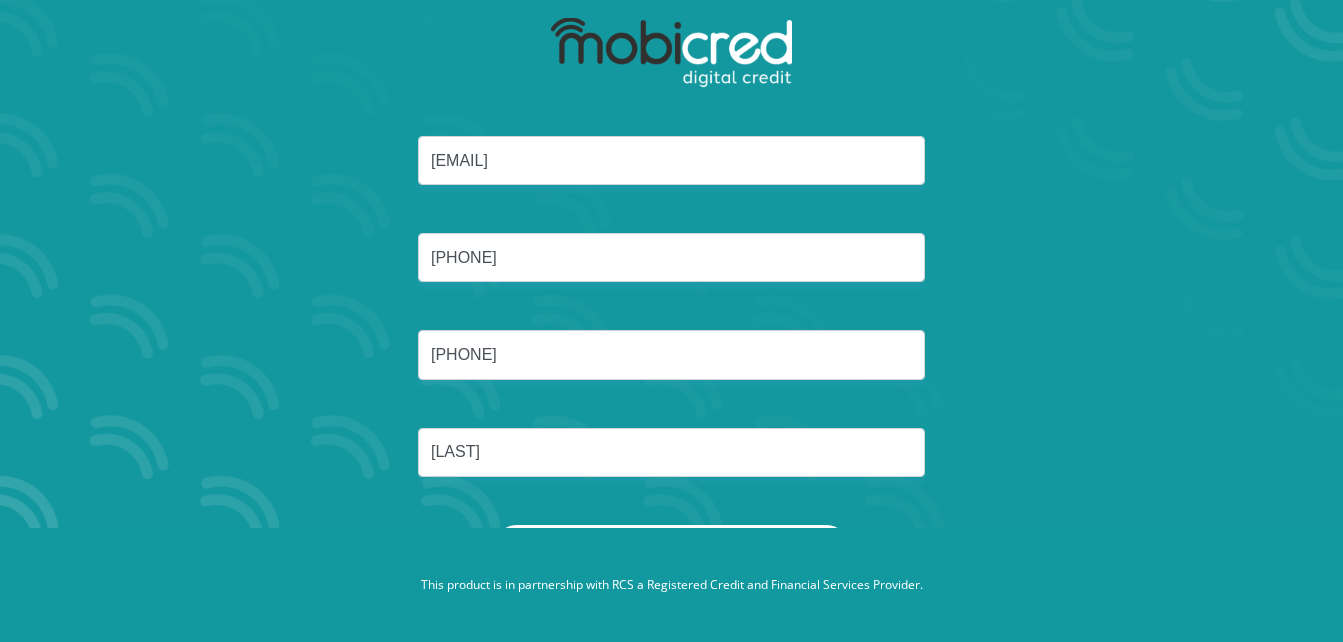 click on "Reset Password" at bounding box center (671, 547) 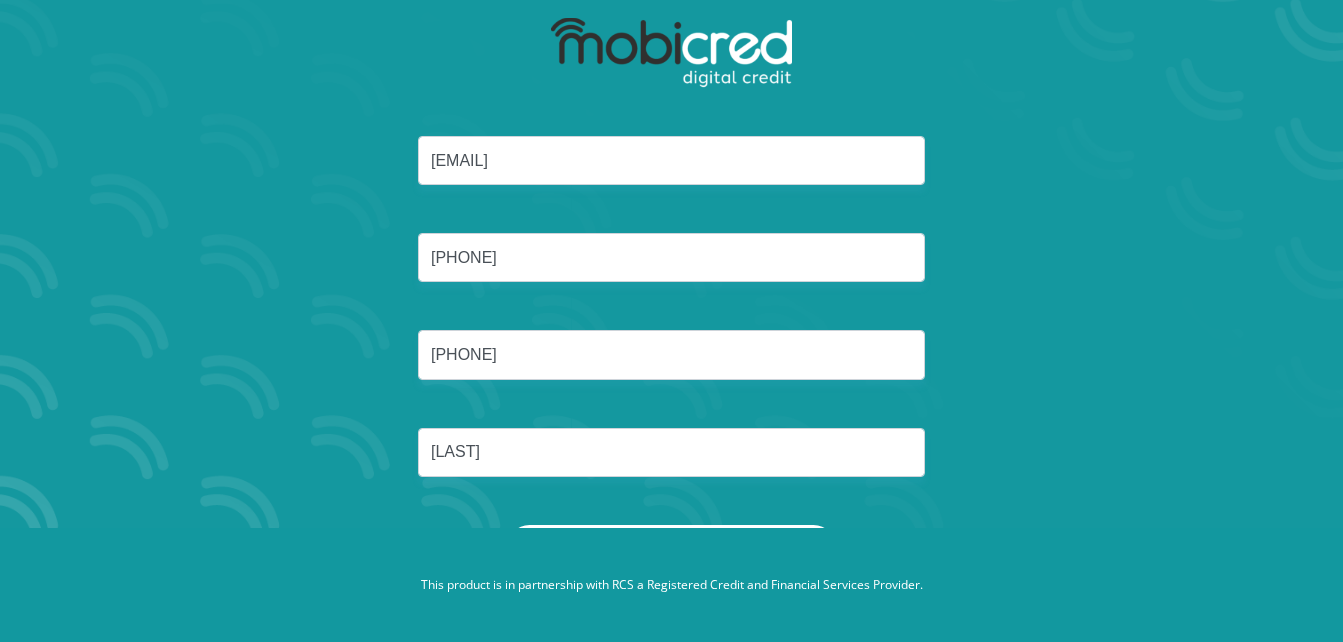 scroll, scrollTop: 0, scrollLeft: 0, axis: both 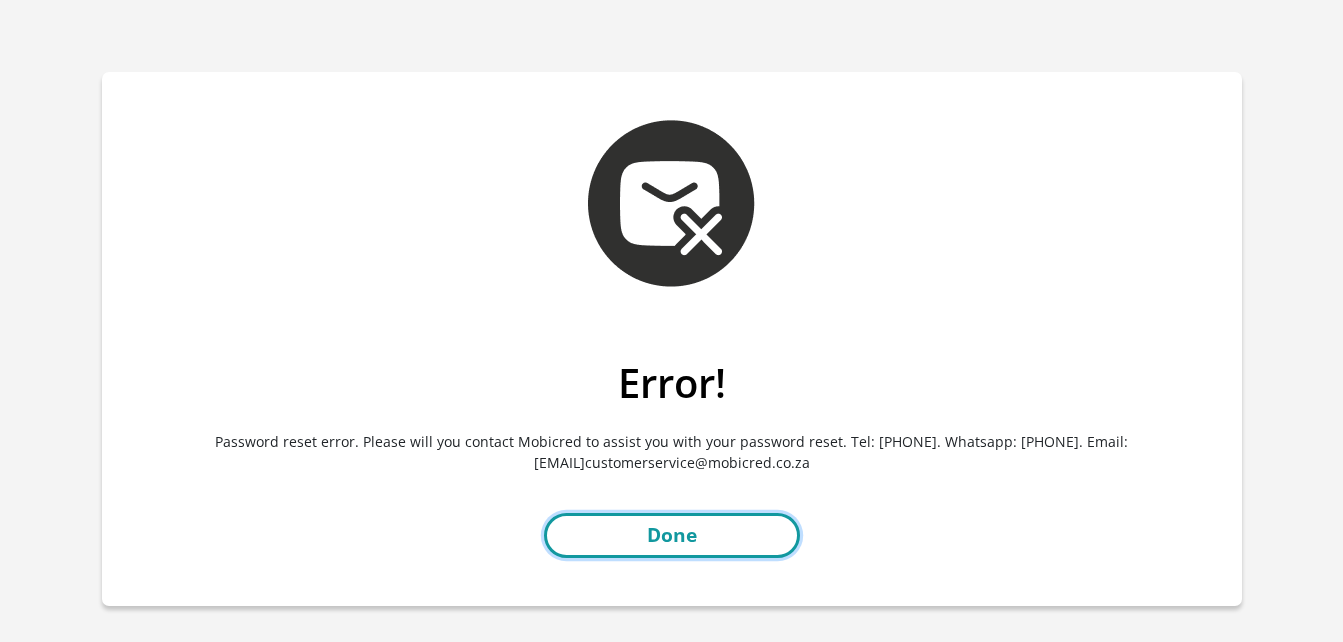 click on "Done" at bounding box center [672, 535] 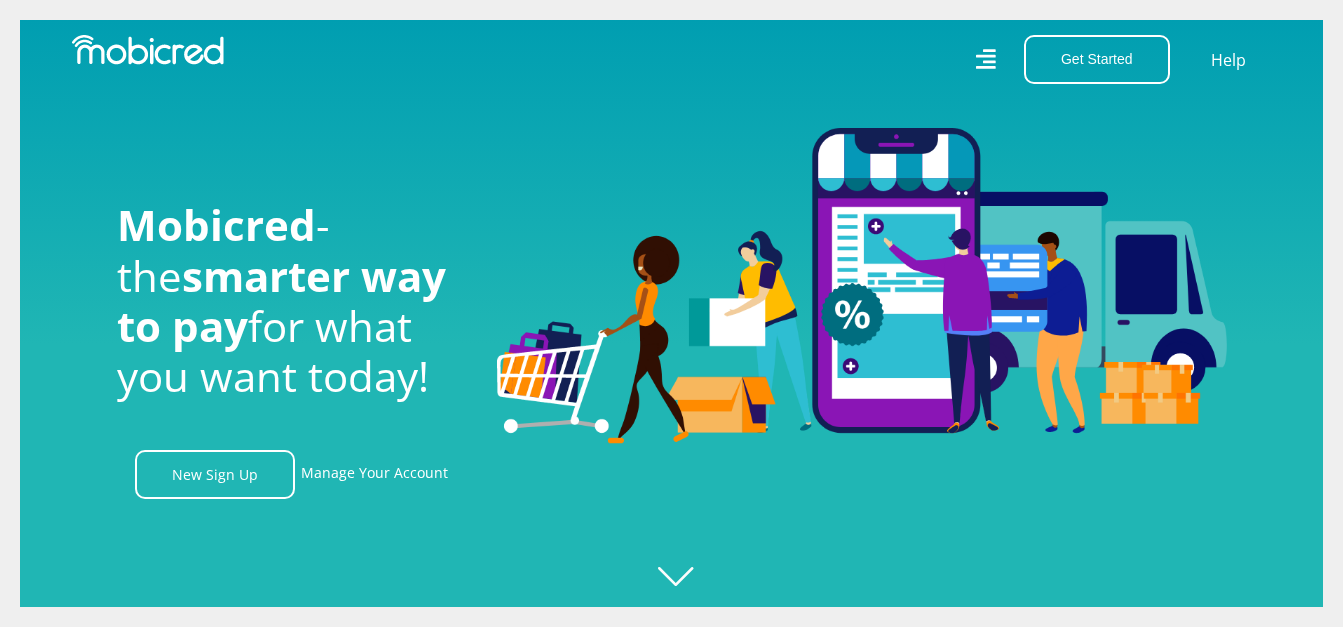 scroll, scrollTop: 0, scrollLeft: 0, axis: both 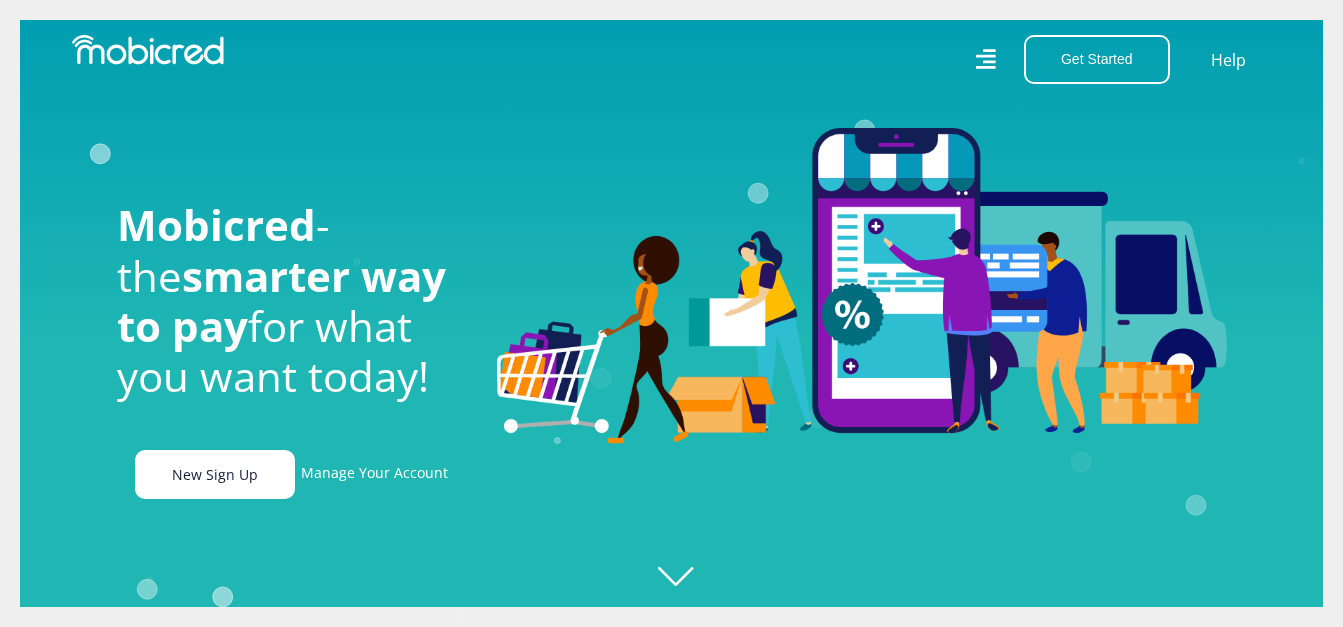 click on "New Sign Up" at bounding box center (215, 474) 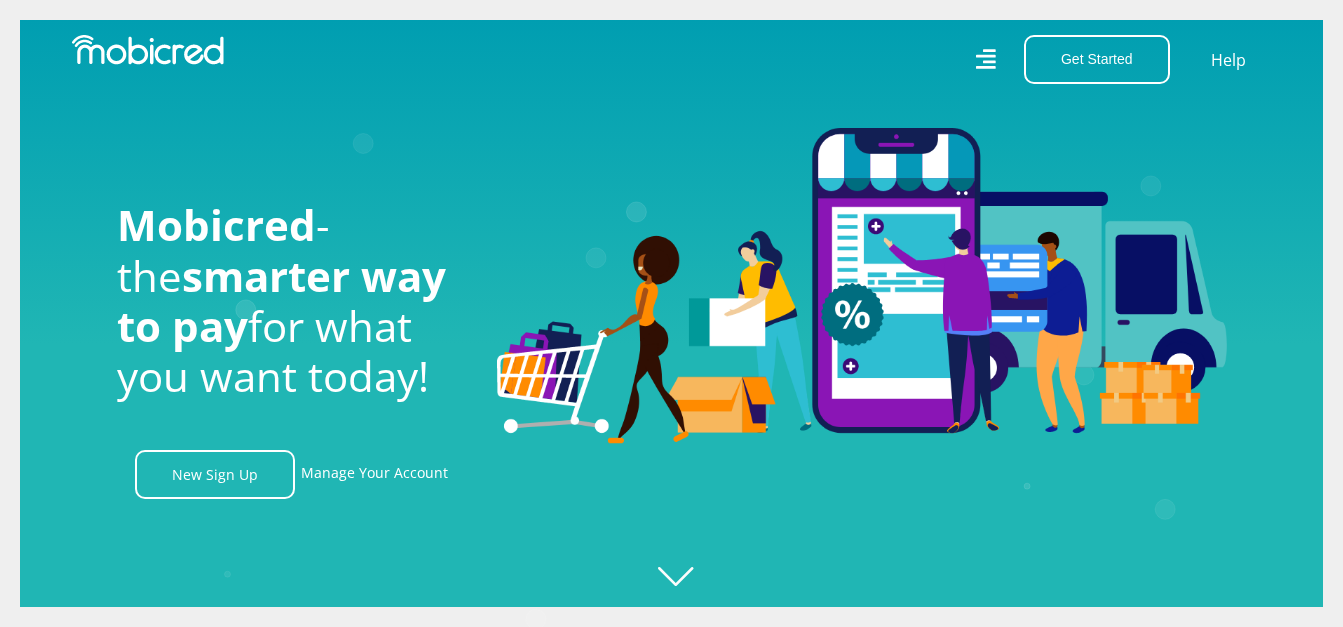 scroll, scrollTop: 0, scrollLeft: 2797, axis: horizontal 